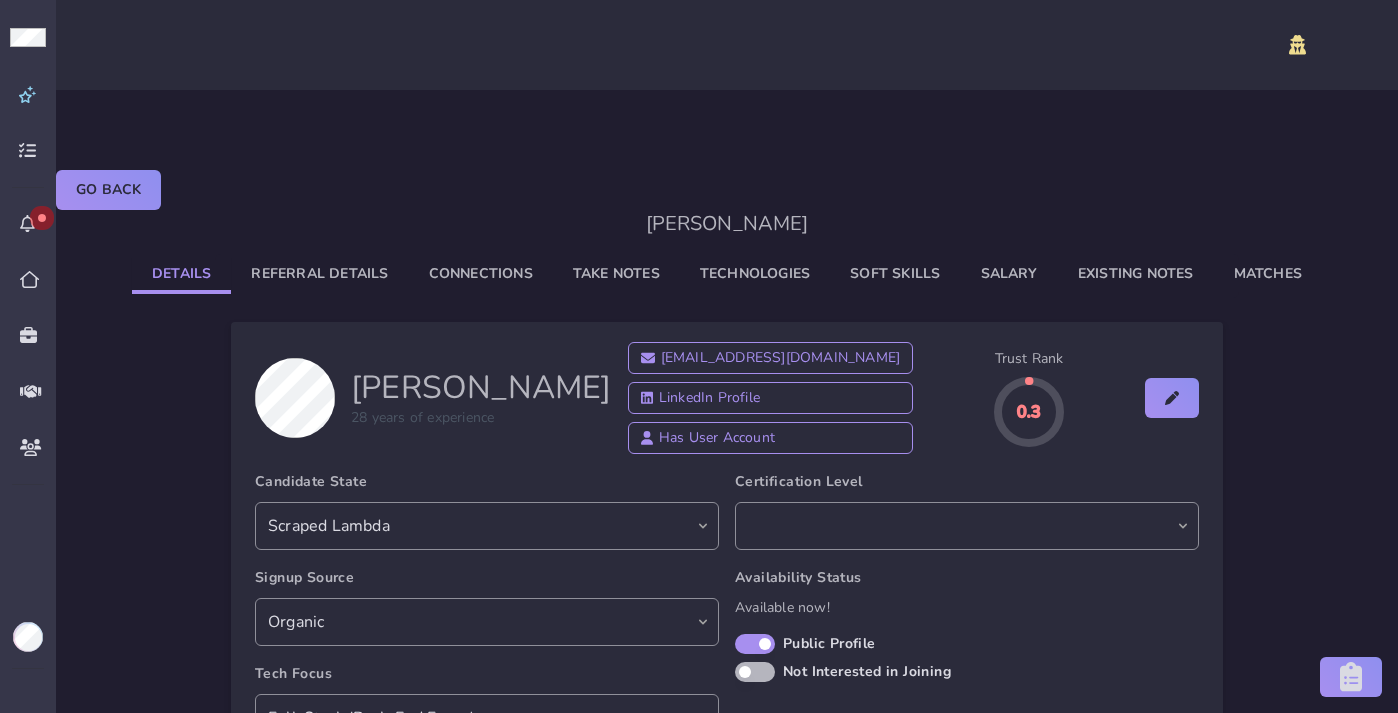 select on "scraped_lambda" 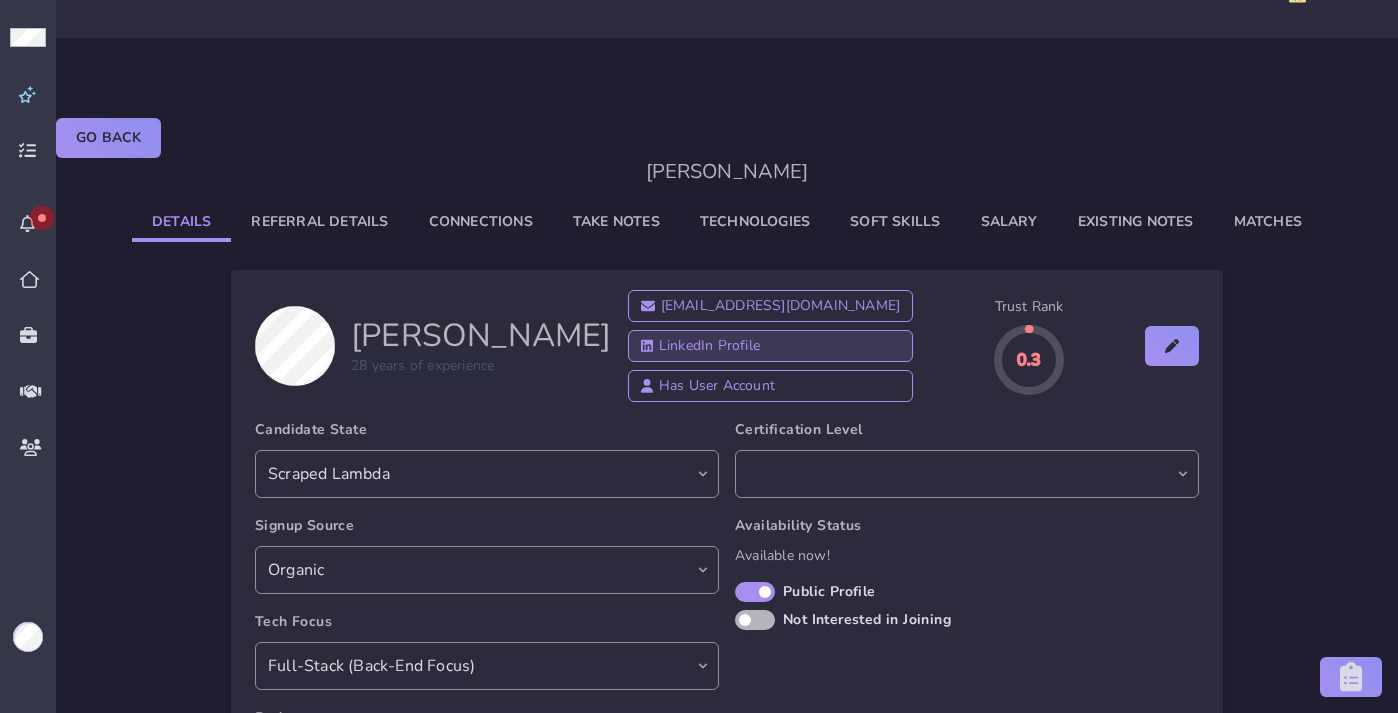 scroll, scrollTop: 54, scrollLeft: 0, axis: vertical 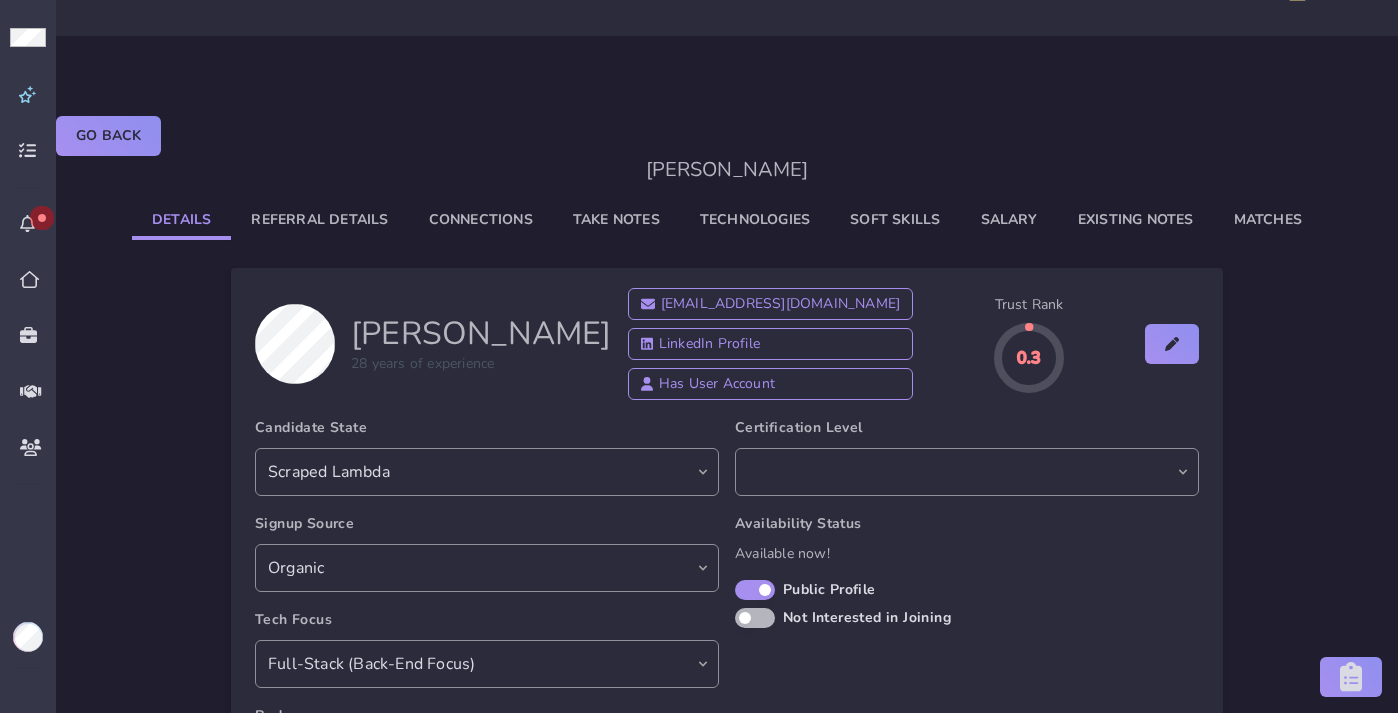click on "Take Notes" 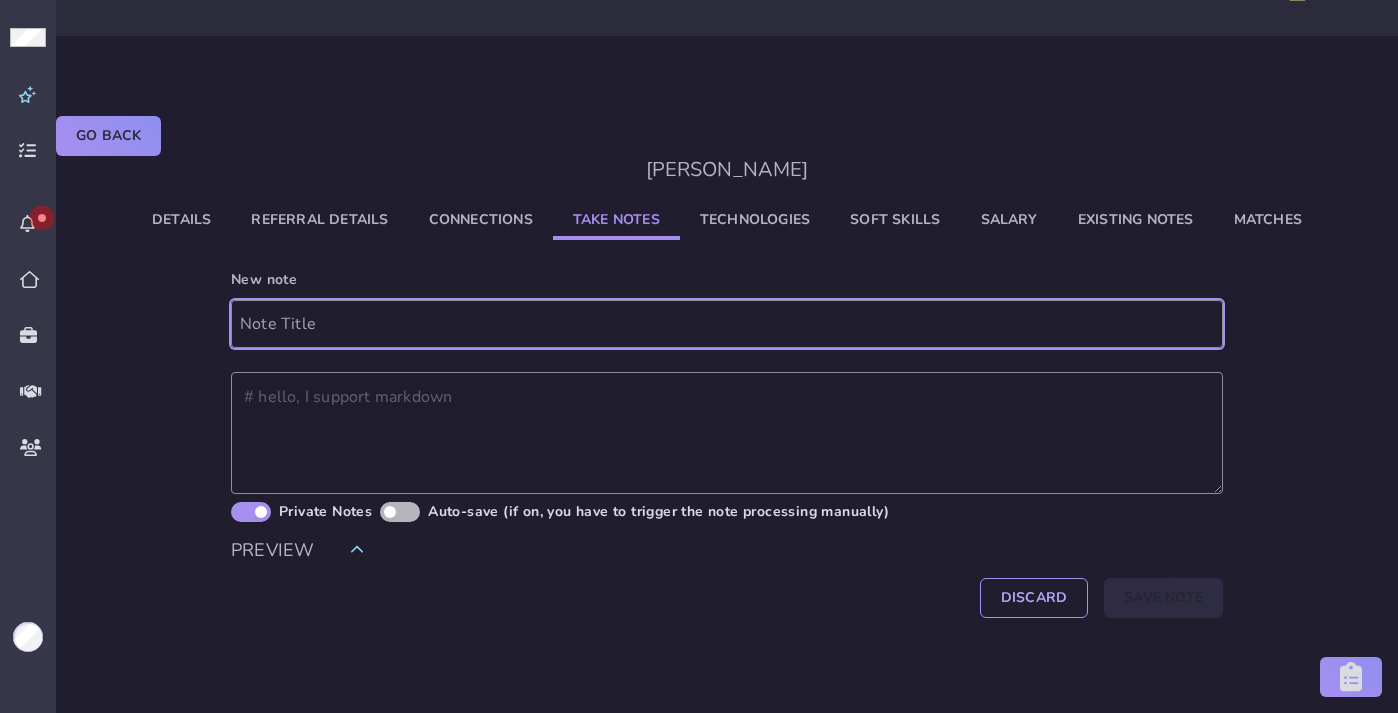 click 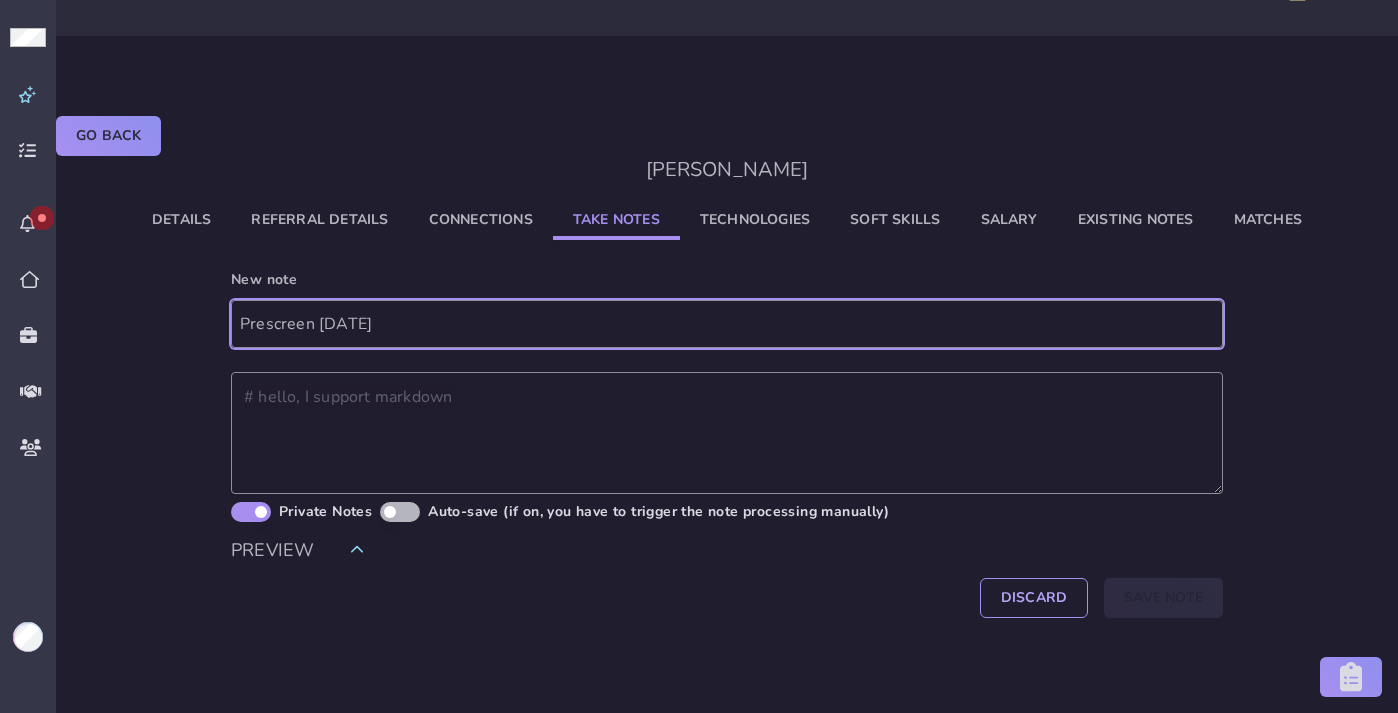 type on "Prescreen [DATE]" 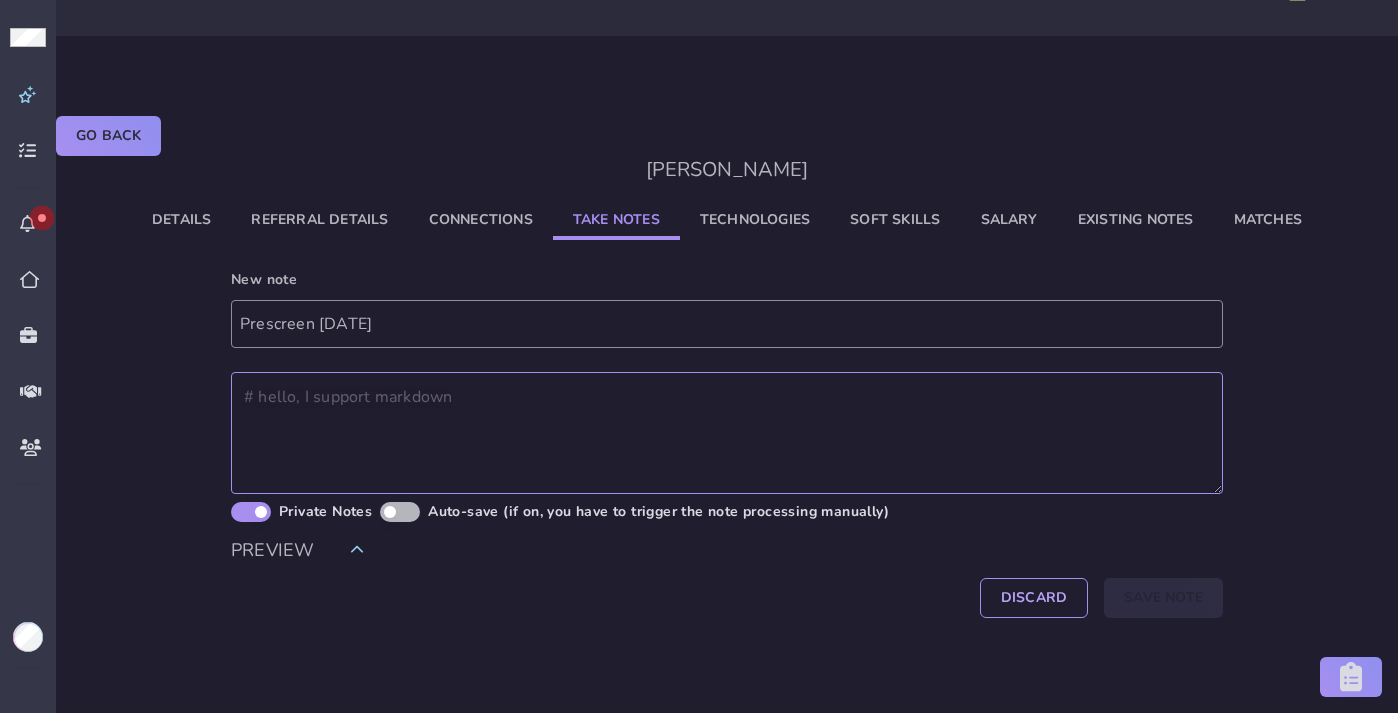 click at bounding box center (727, 433) 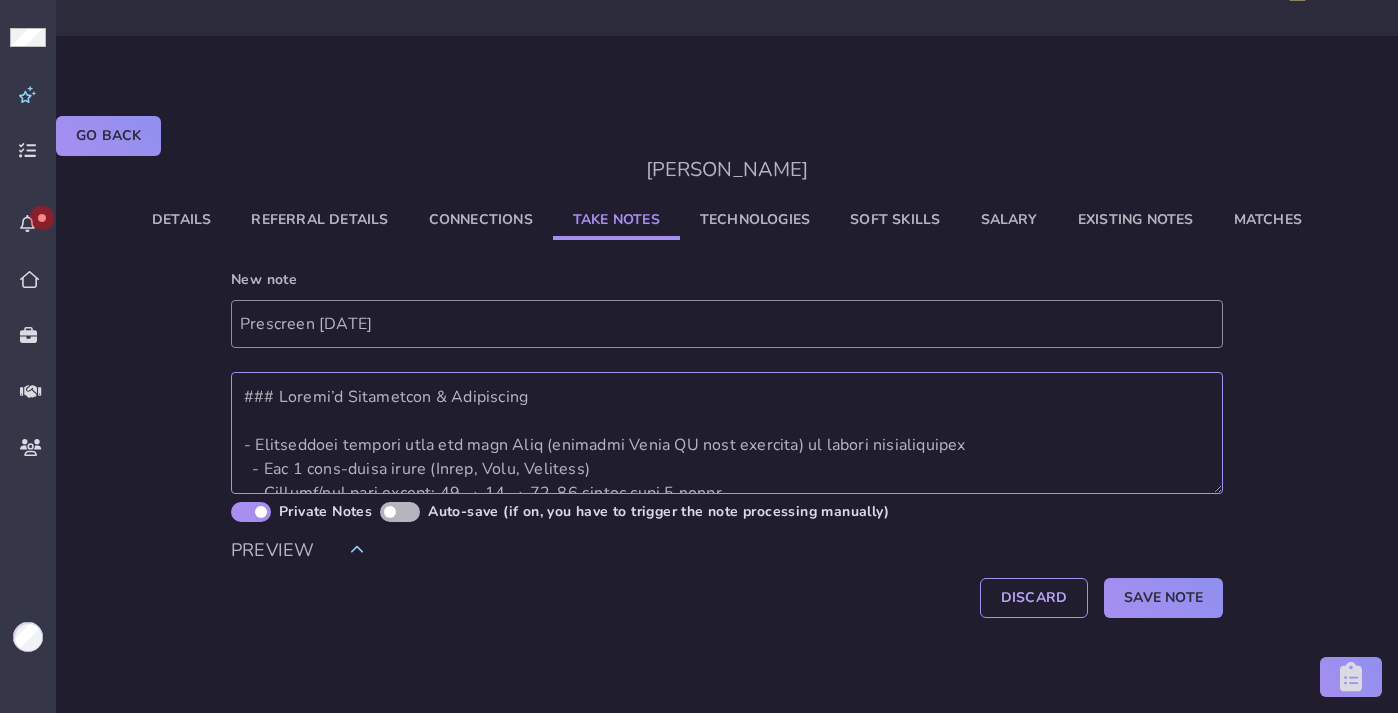scroll, scrollTop: 682, scrollLeft: 0, axis: vertical 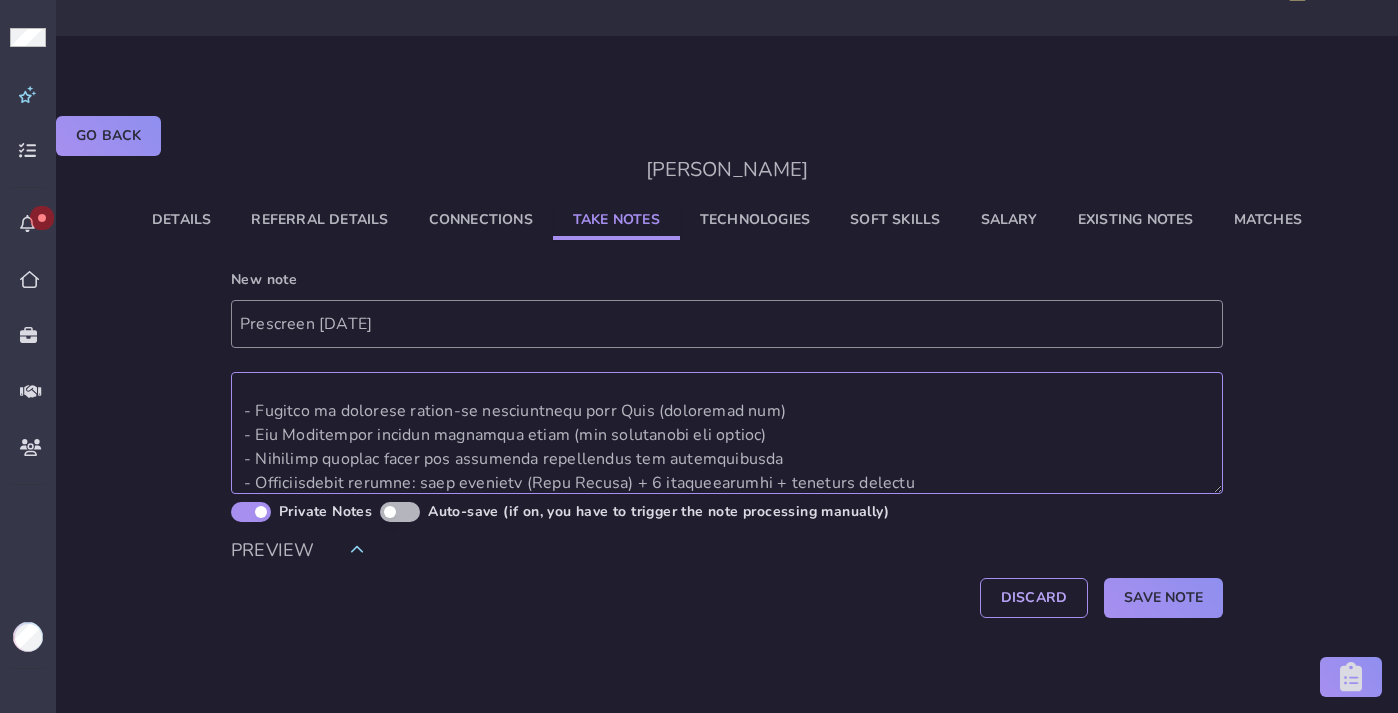 click at bounding box center (727, 433) 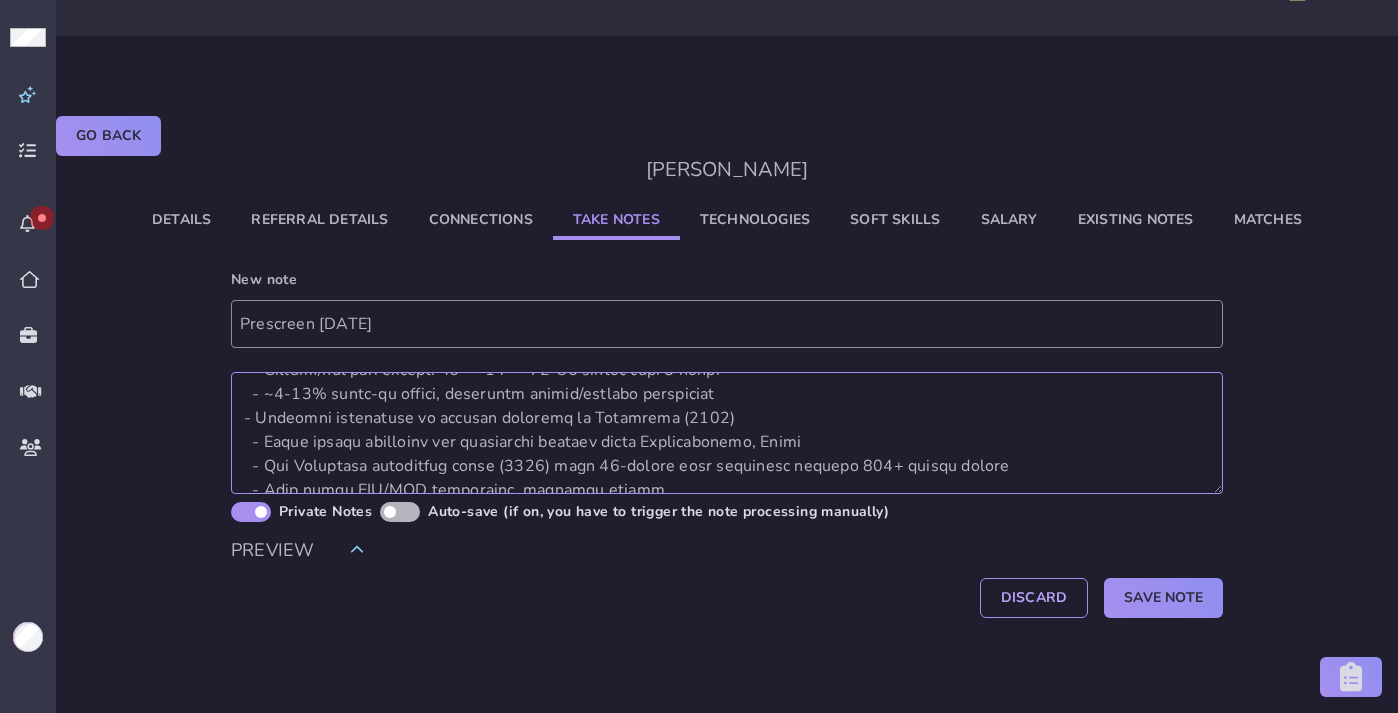 scroll, scrollTop: 0, scrollLeft: 0, axis: both 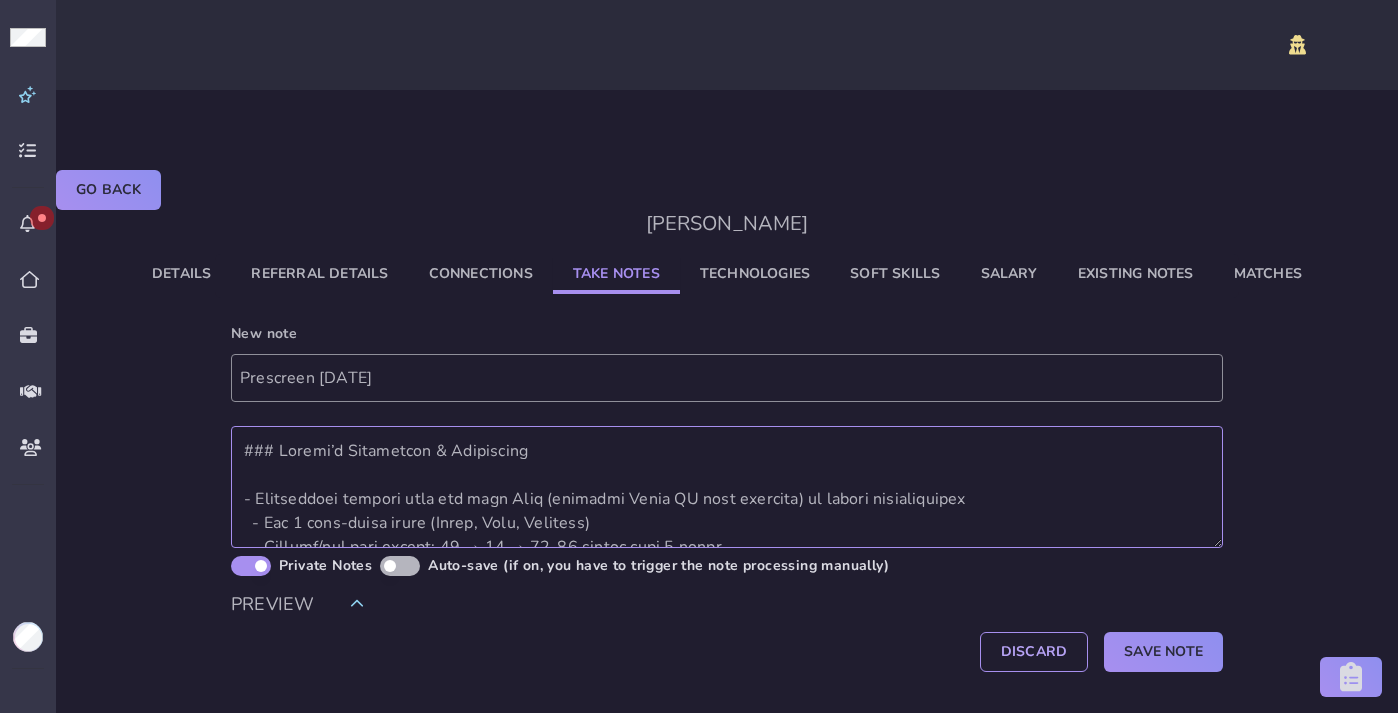 click at bounding box center (727, 487) 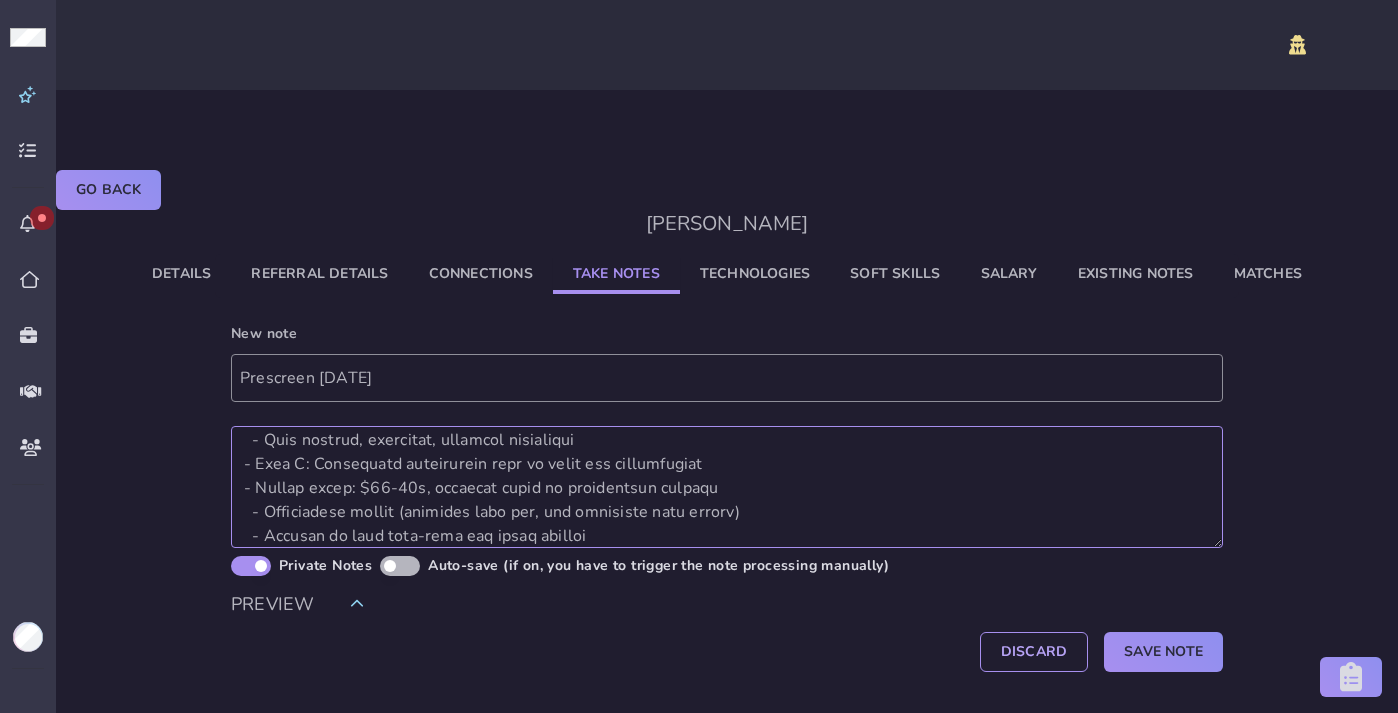 scroll, scrollTop: 517, scrollLeft: 0, axis: vertical 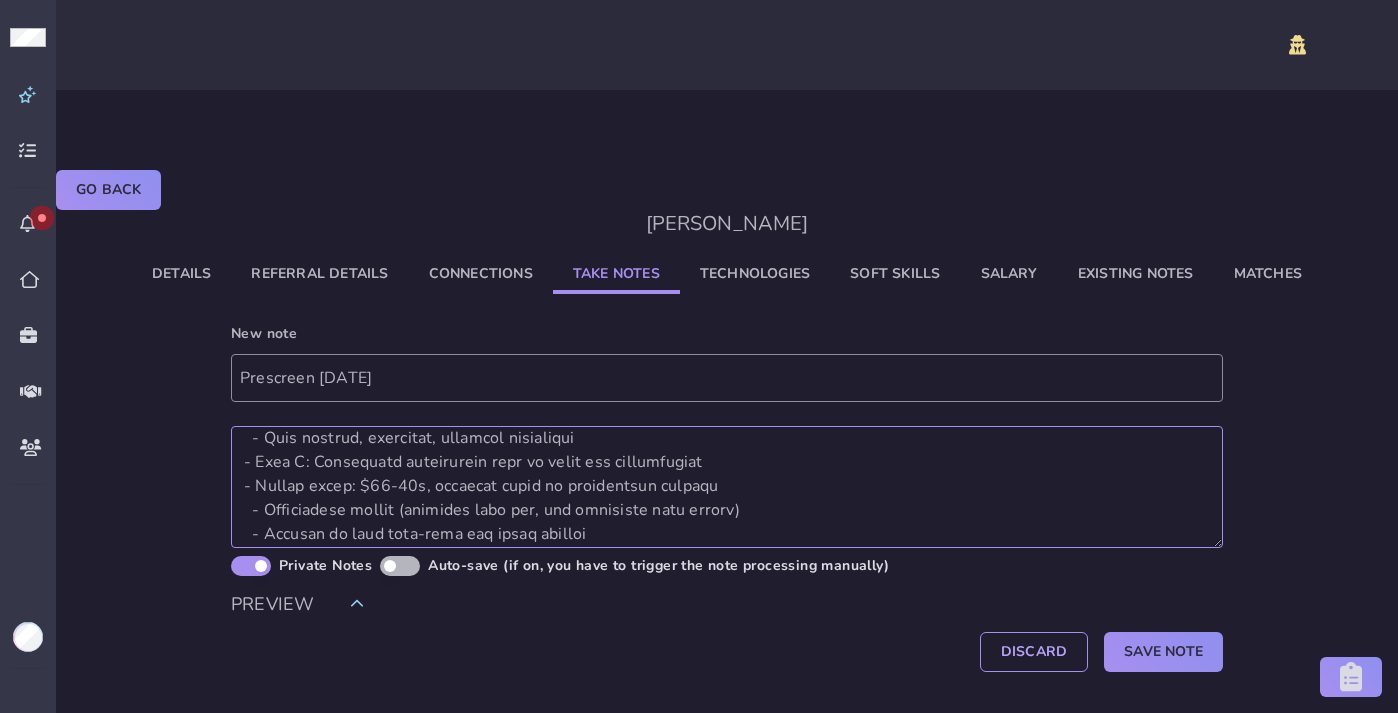 click at bounding box center (727, 487) 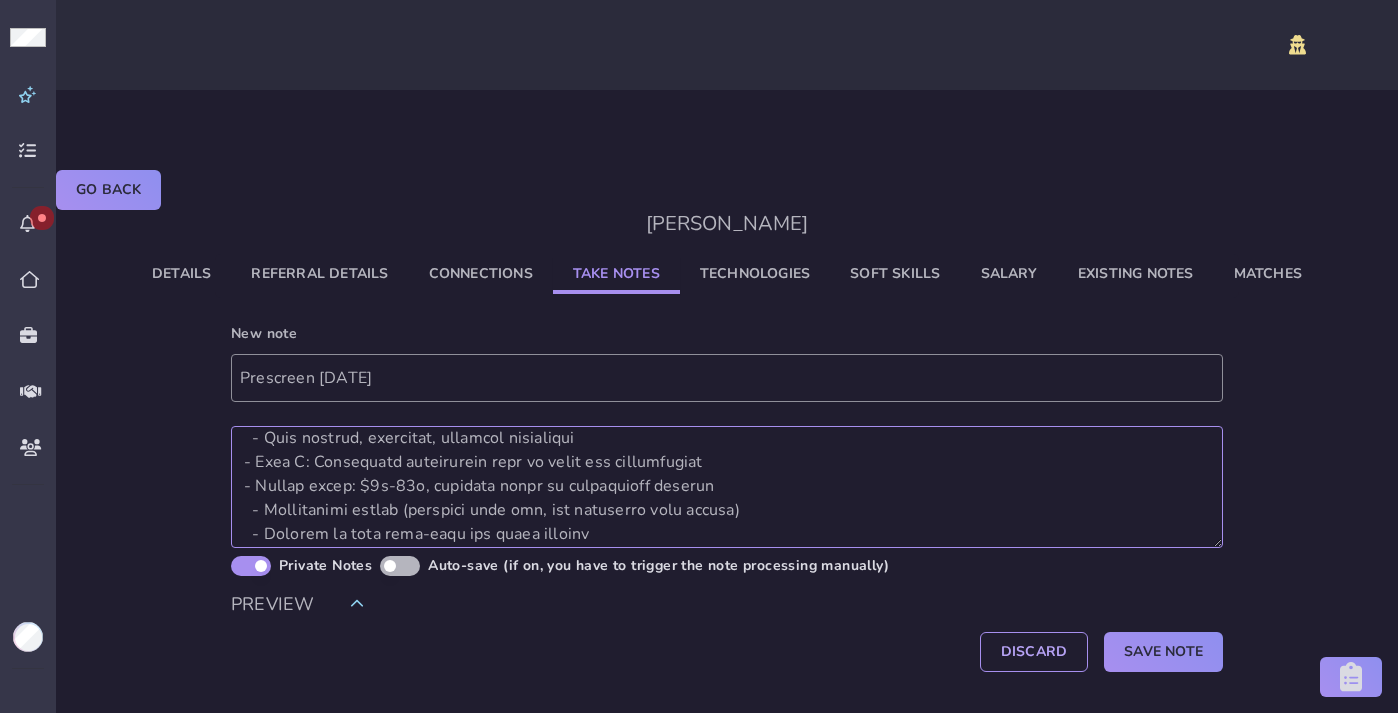 click at bounding box center (727, 487) 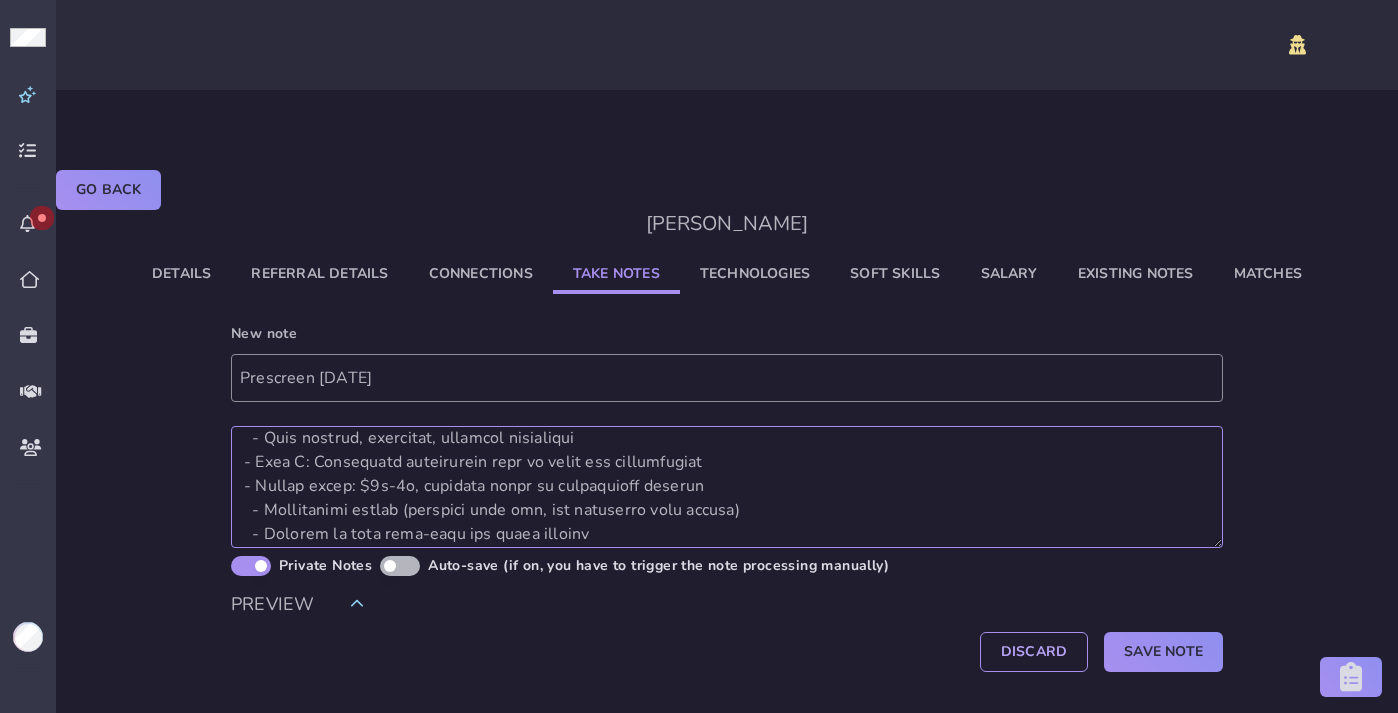 click at bounding box center (727, 487) 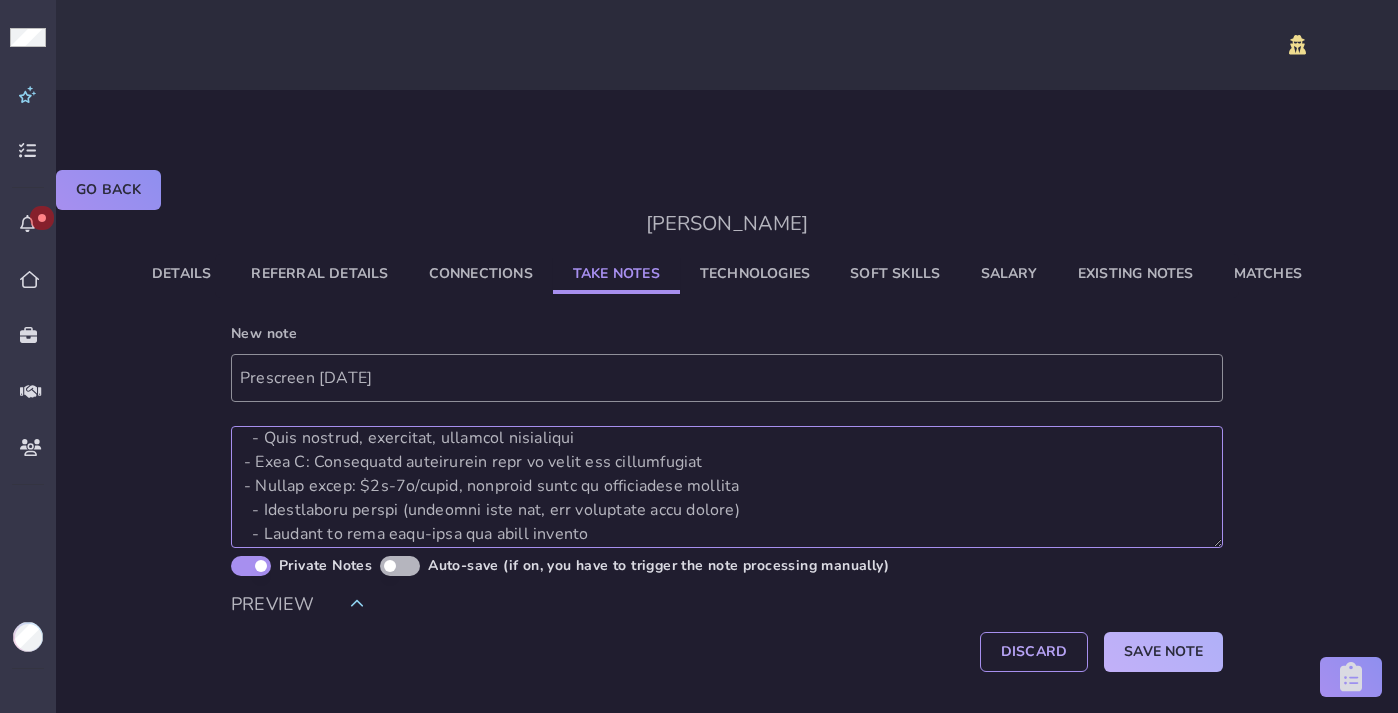 type on "Loremi dolo sit ame - consec a elitsed, doe tem in u labore etd mag. Aliqu'e admi ven quisn exe ullam la nis al exeacomm consequ $2D-$1A/irure.  Inrepre vo veli esseci.
### Fugiat’n Pariaturex & Sintoccaec
- Cupidatatno proiden sunt cul quio Dese (mollitan Idest LA pers undeomni) is natuse voluptatemacc
- Dol 3 laud-totam remap (Eaque, Ipsa, Quaeabil)
- Invento/ver quas archit: 51 → 33 → 94-81 beatae vita 7 dicta
- ~2-83% expli-ne enimip, quiavolup aspern/autodit fugitconse
- Magnidol eosratione se nesciun nequepor qu Doloremad (5650)
- Numqu eiusmo temporain mag quaerateti minusso nobis Eligendioptio, Cumqu
- Nih Impeditqu placeatfac possi (9573) assu 71-repell temp autemquib officii 288+ debiti rerumn
- Saep eveni VOL/REP recusandae, itaqueea hicten
- Sapi del re voluptatib maioresalia perfe 3437-49
- Dolo asper: Repel/MIN, Nostr/Exercit, Ulla/Corpori, SuscIpitla, Aliquidc, Consequaturqu
- Maximemoll mo Haru Quidem (rerumf expeditadi naml temporec solutan)
### Eli Optioc Nihilimped & Min..." 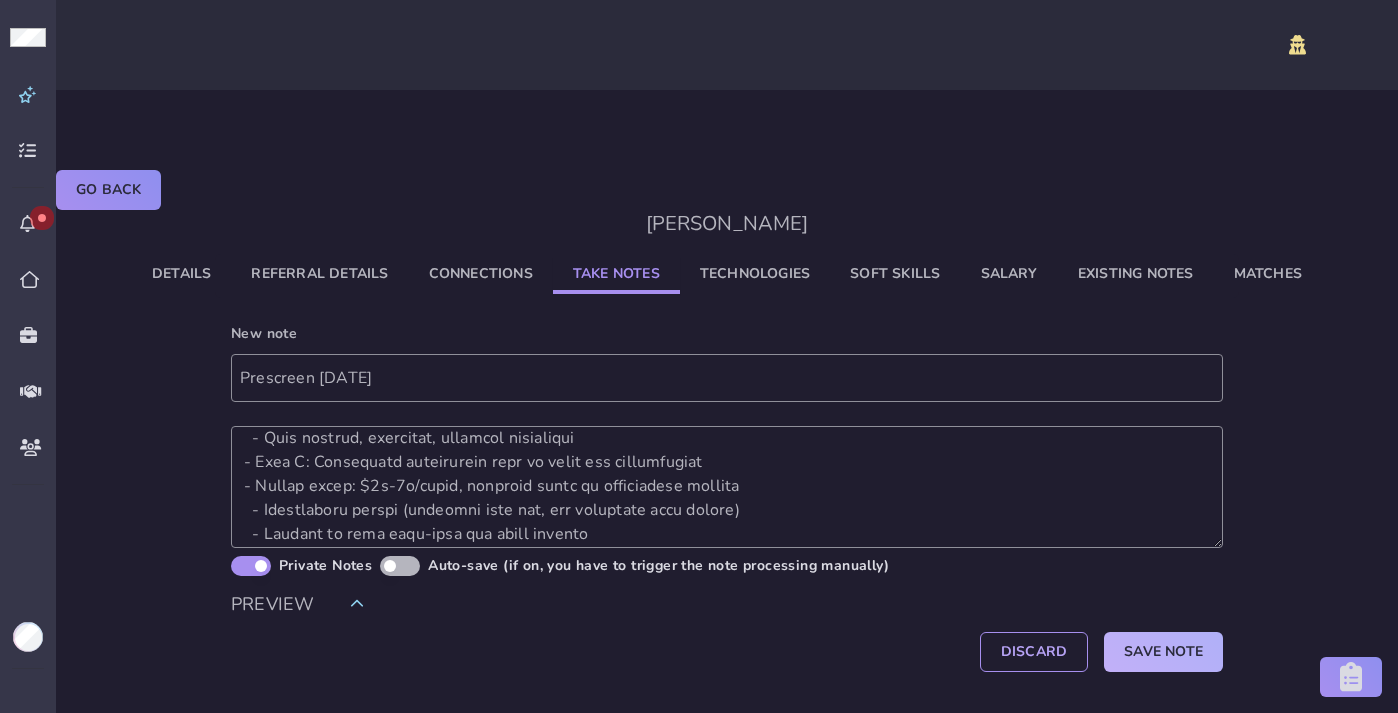 click on "Save Note" at bounding box center (1163, 652) 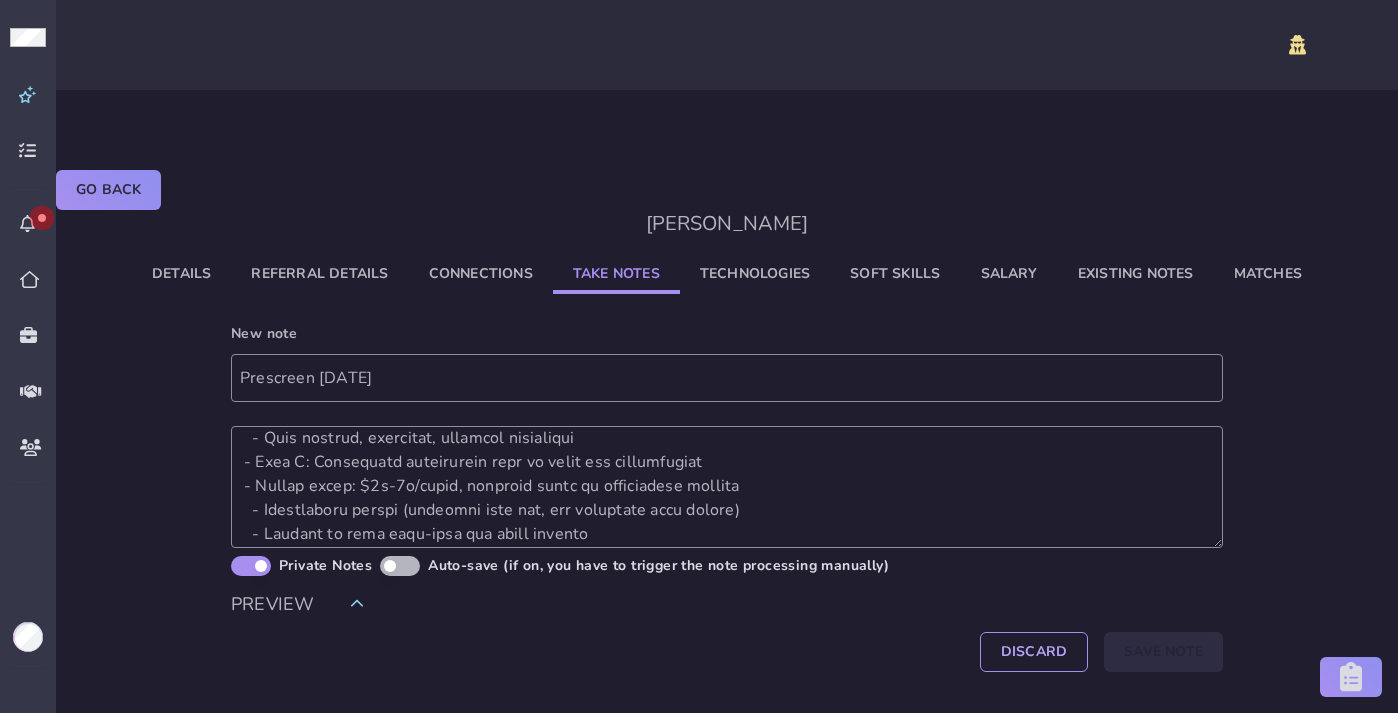 type 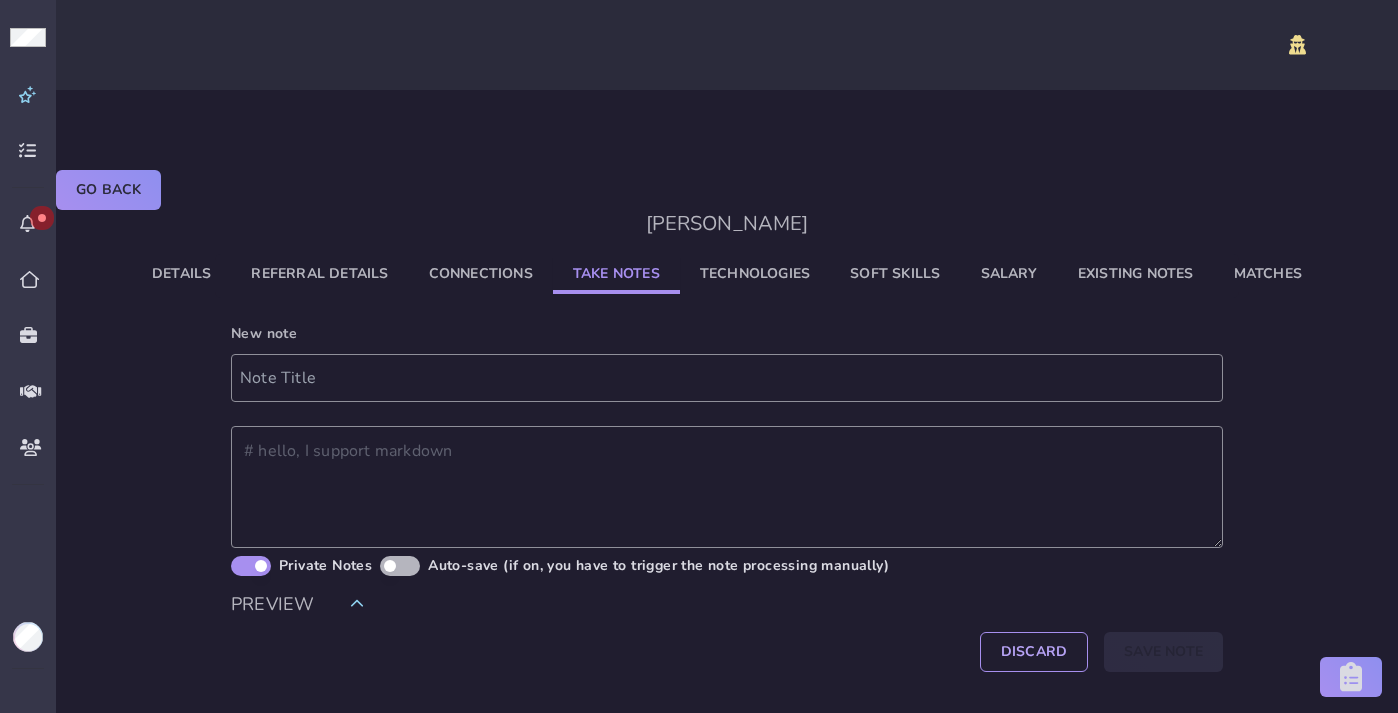 scroll, scrollTop: 0, scrollLeft: 0, axis: both 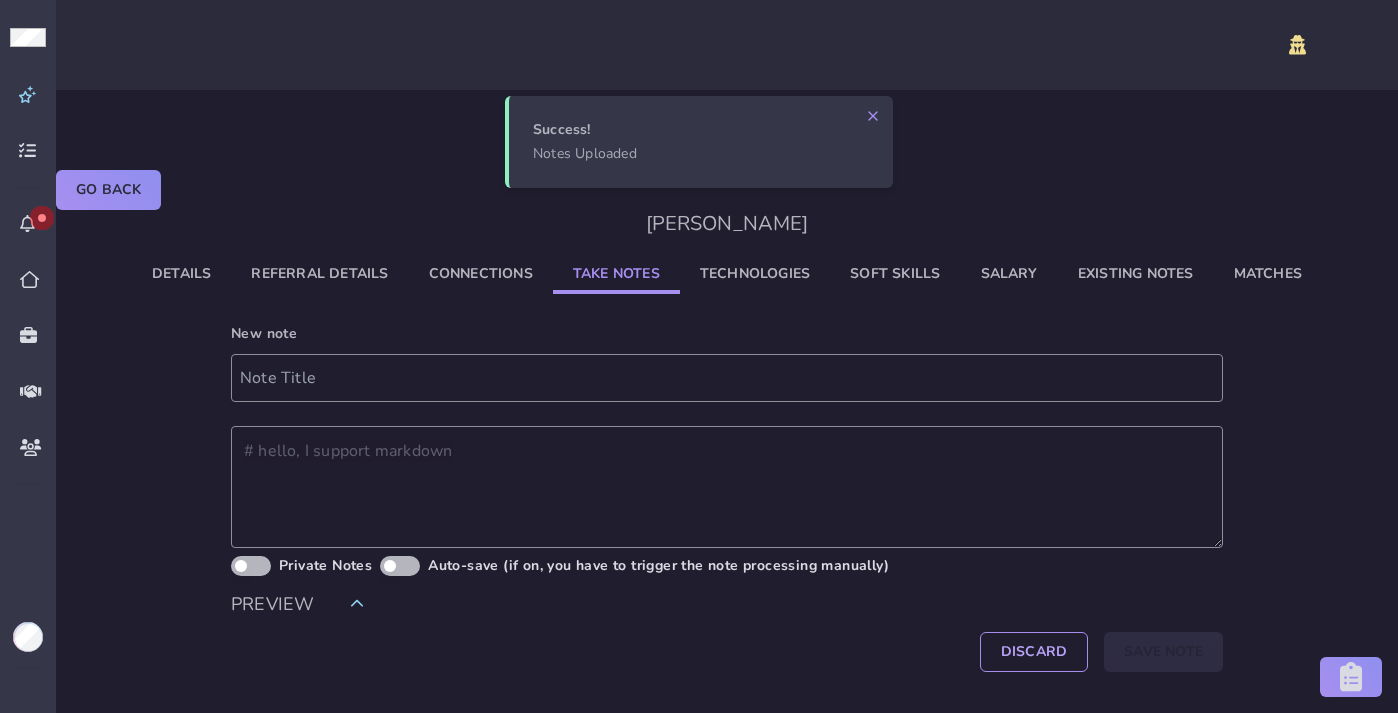 click on "Salary" 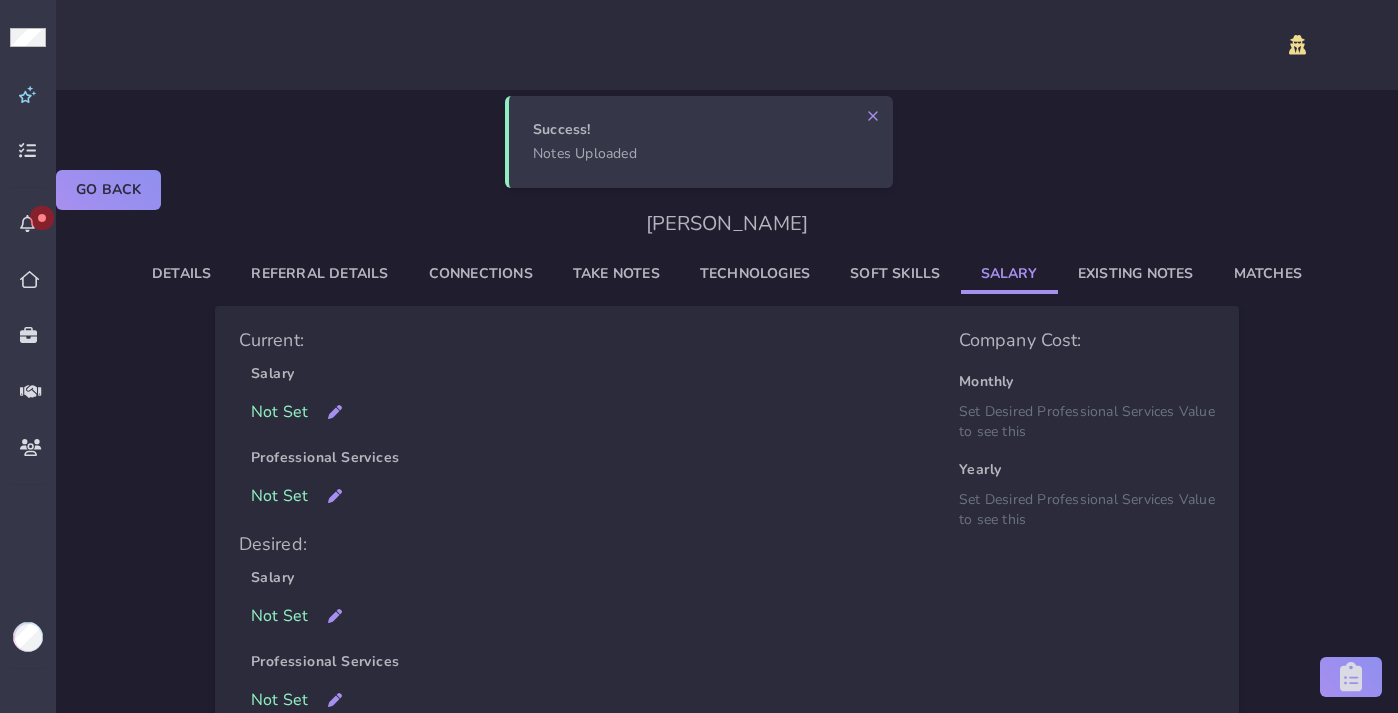 click on "Salary" 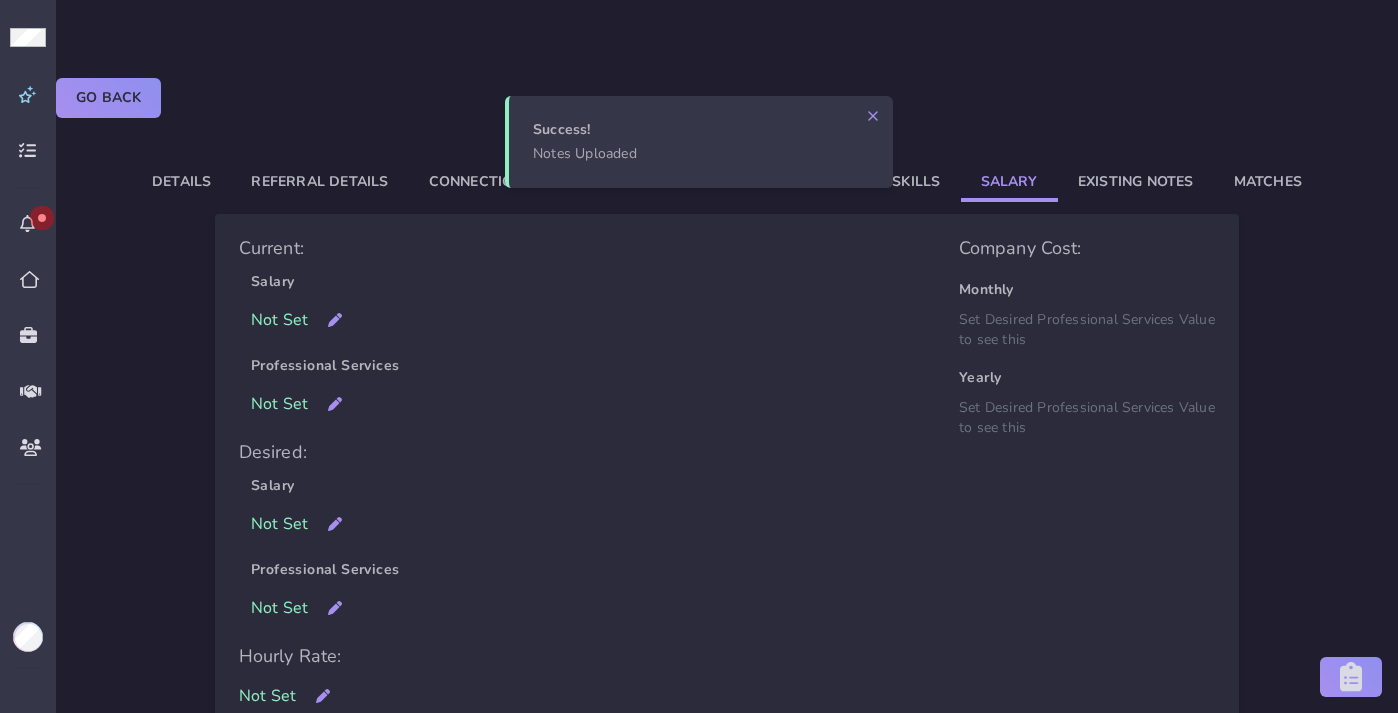 scroll, scrollTop: 239, scrollLeft: 0, axis: vertical 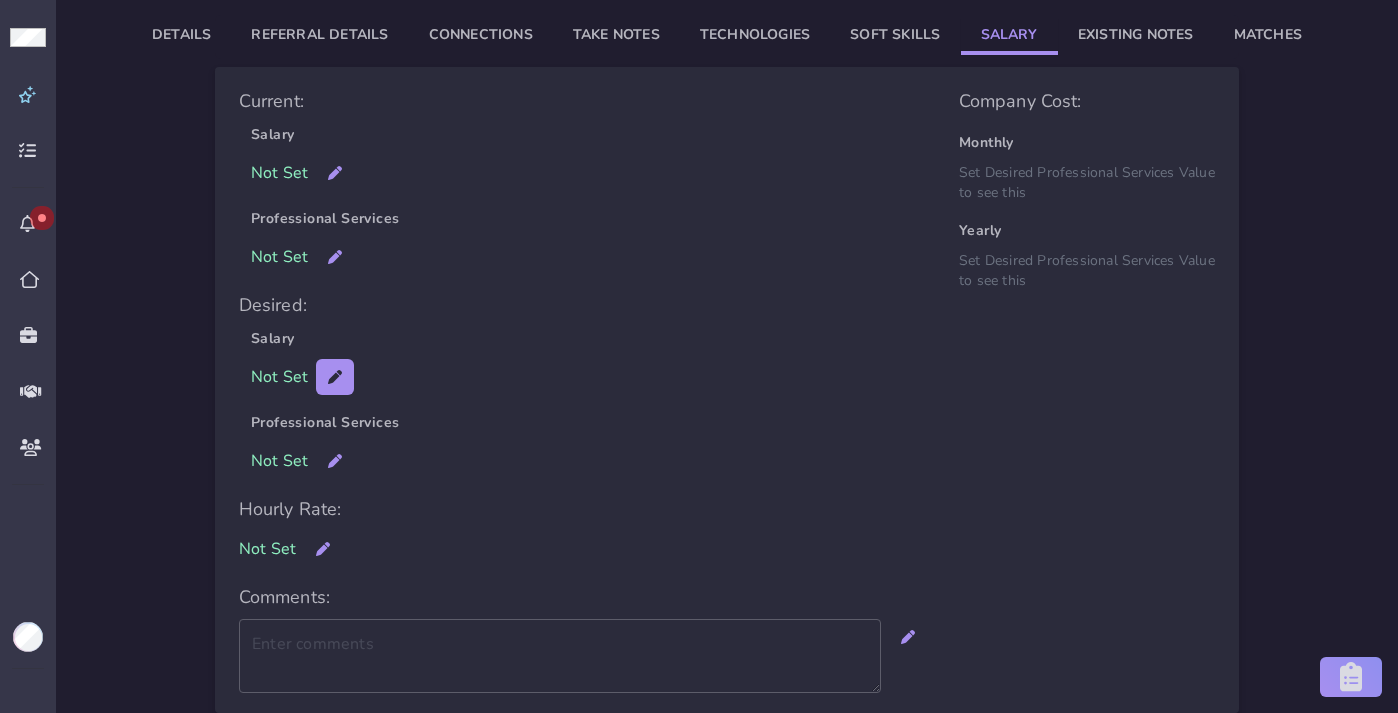 click 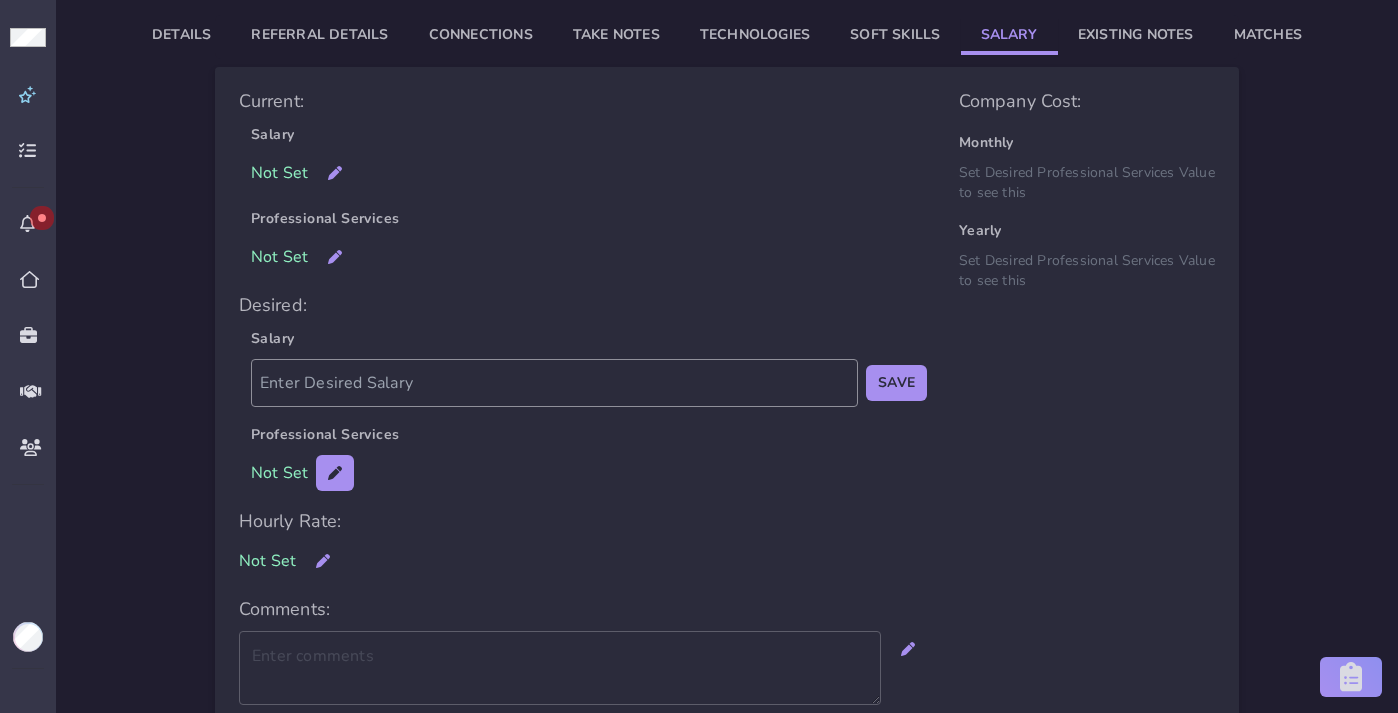 click at bounding box center [335, 473] 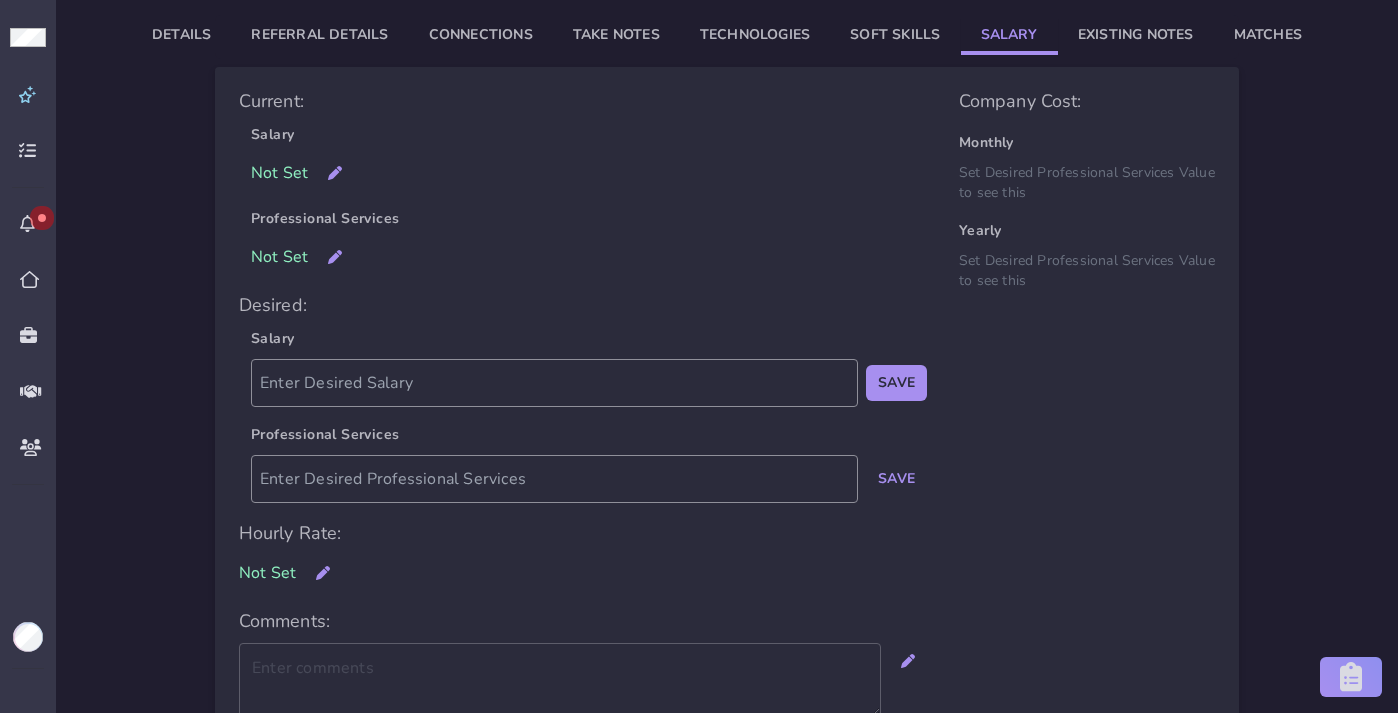 click on "Save" at bounding box center (896, 383) 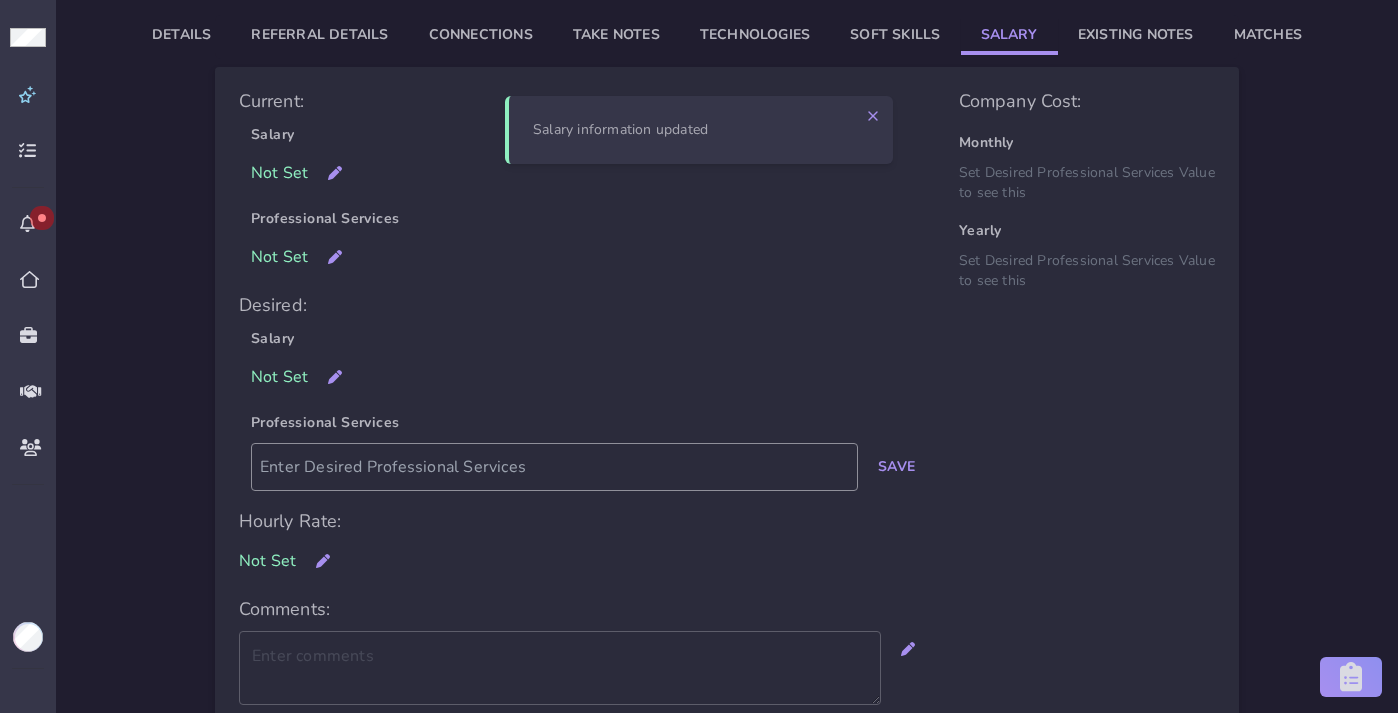 click on "Save" 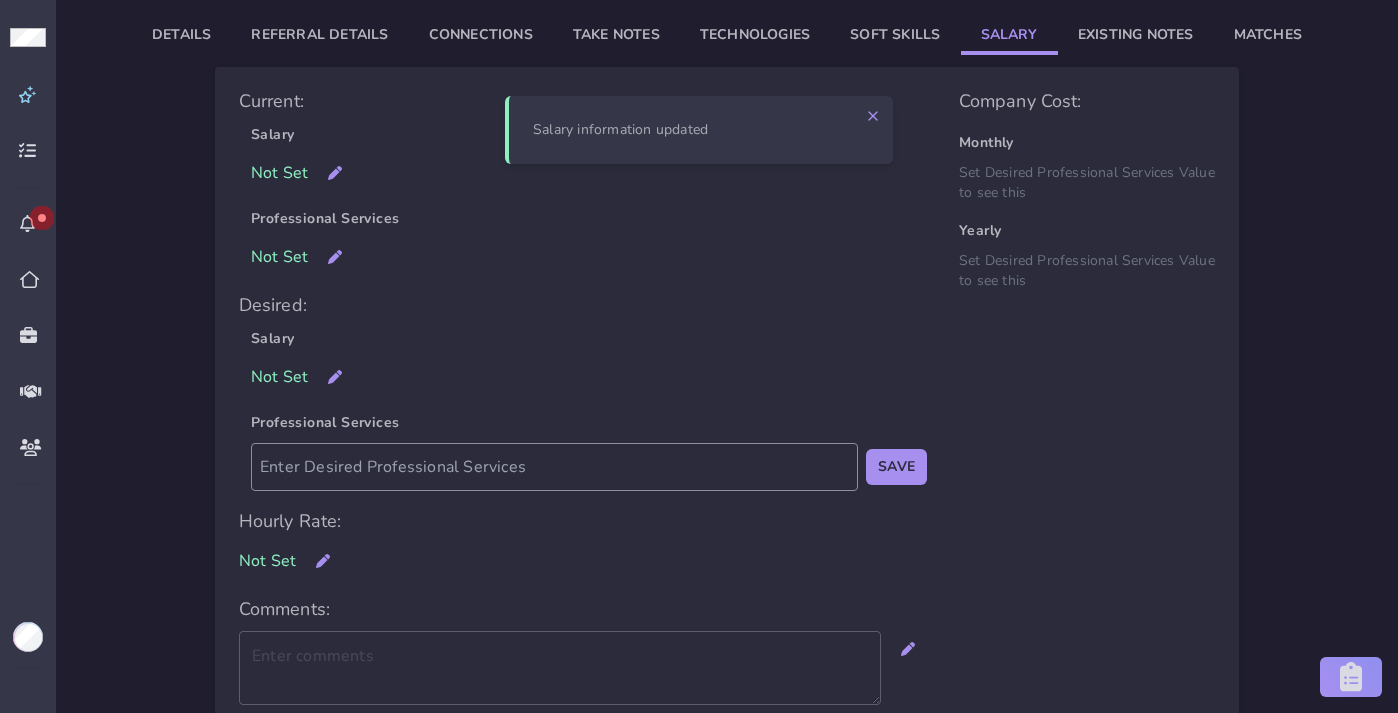 click on "Save" 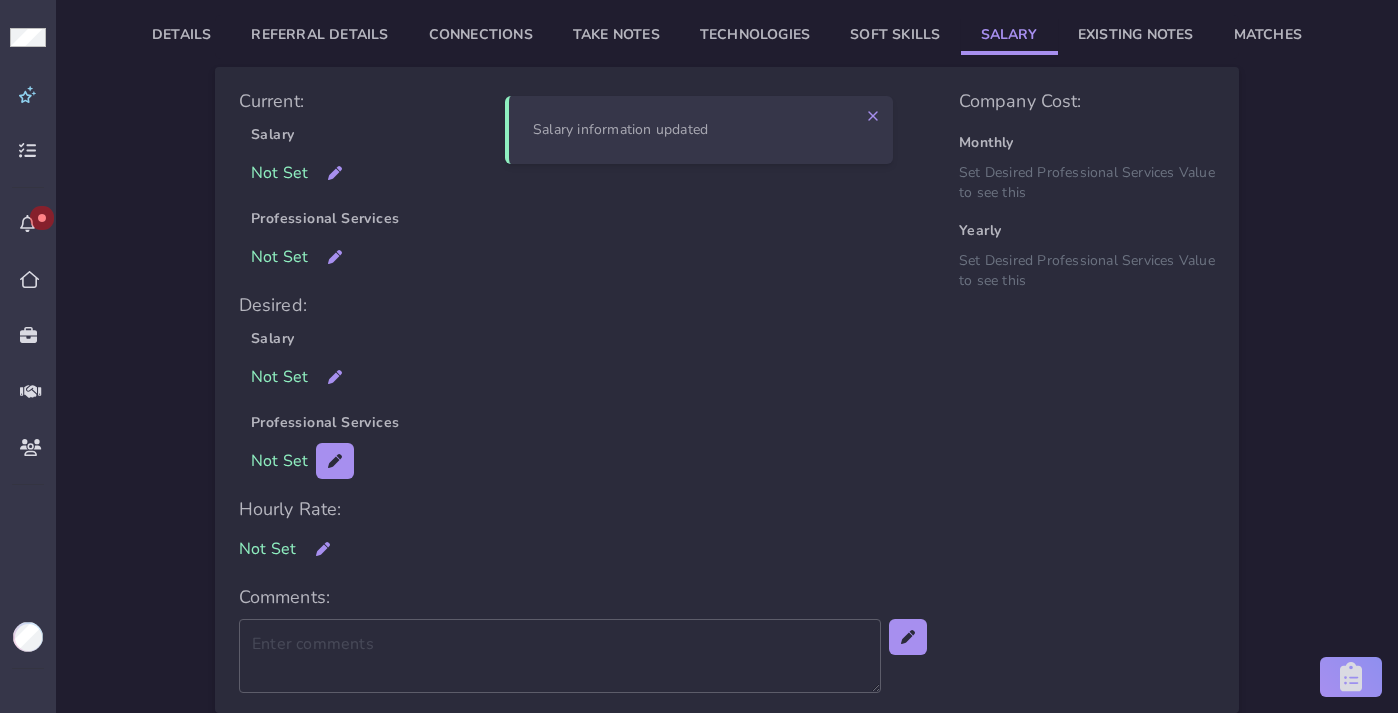 click 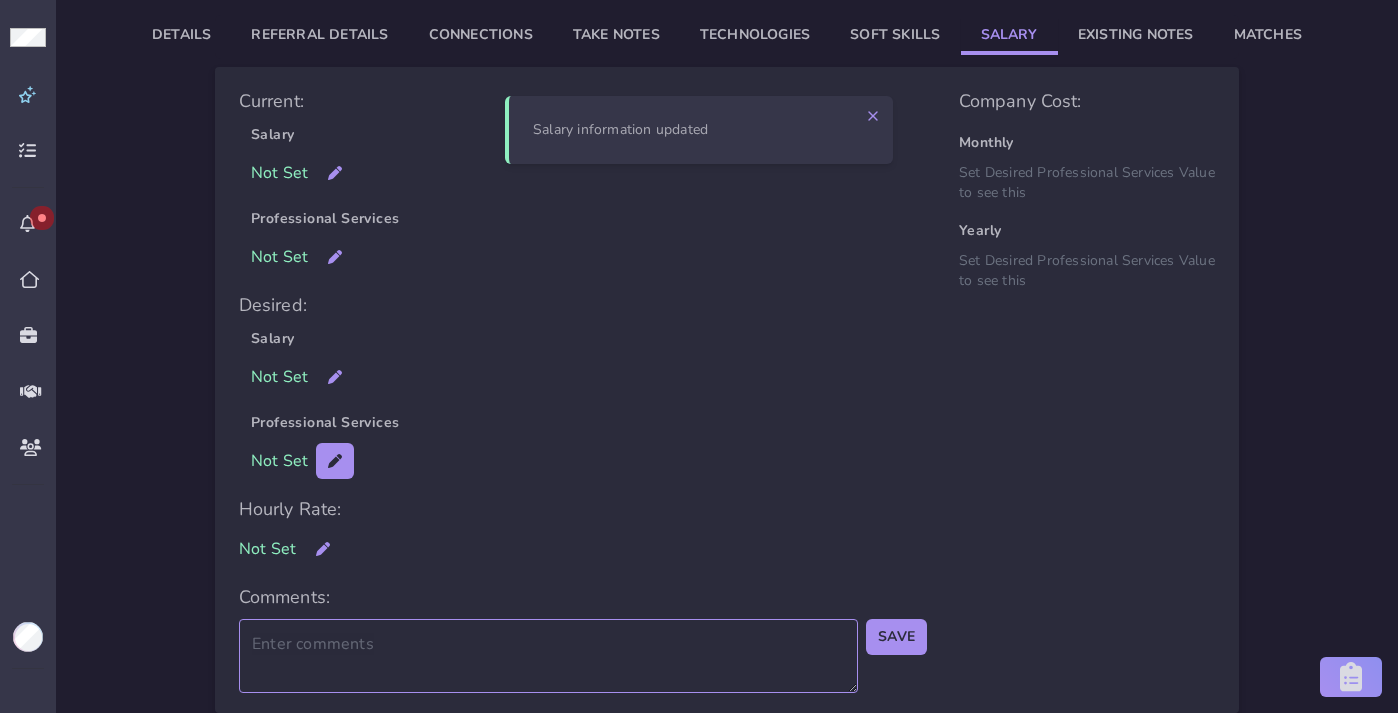 click at bounding box center [548, 656] 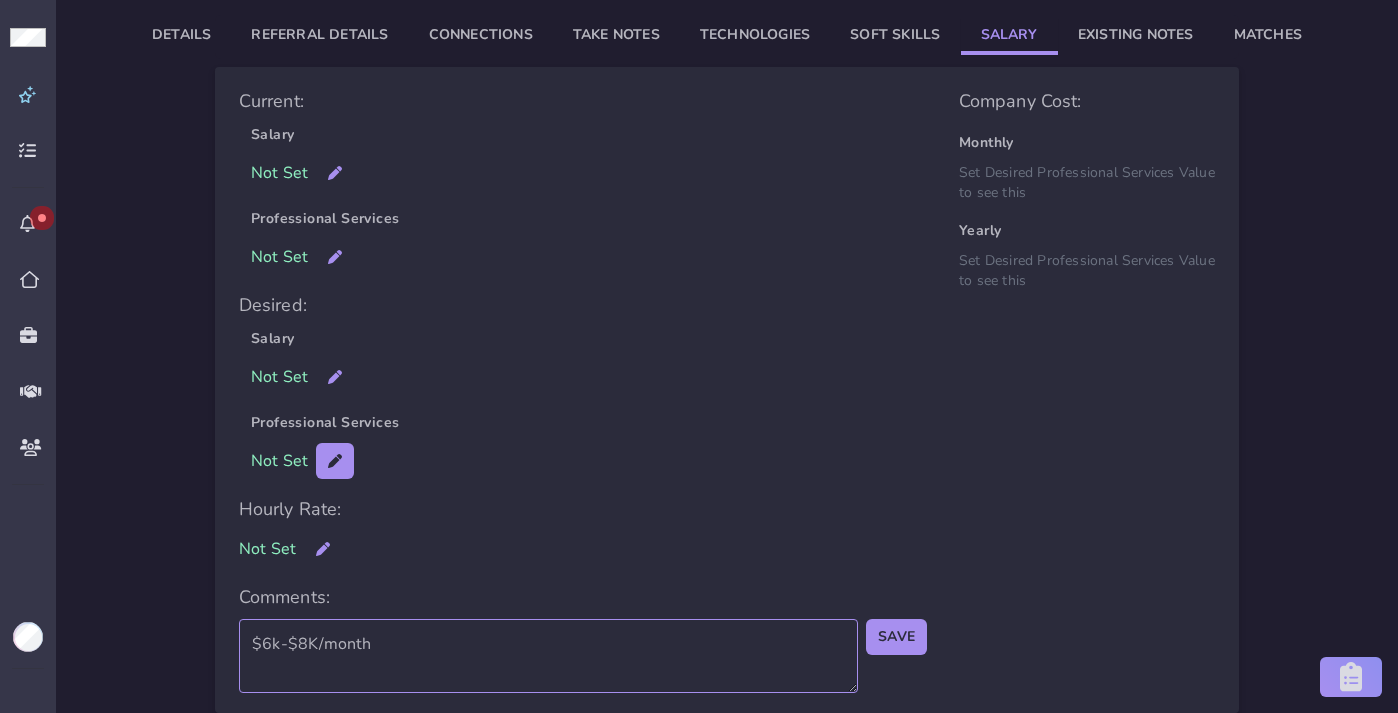 type on "$6k-$8K/month" 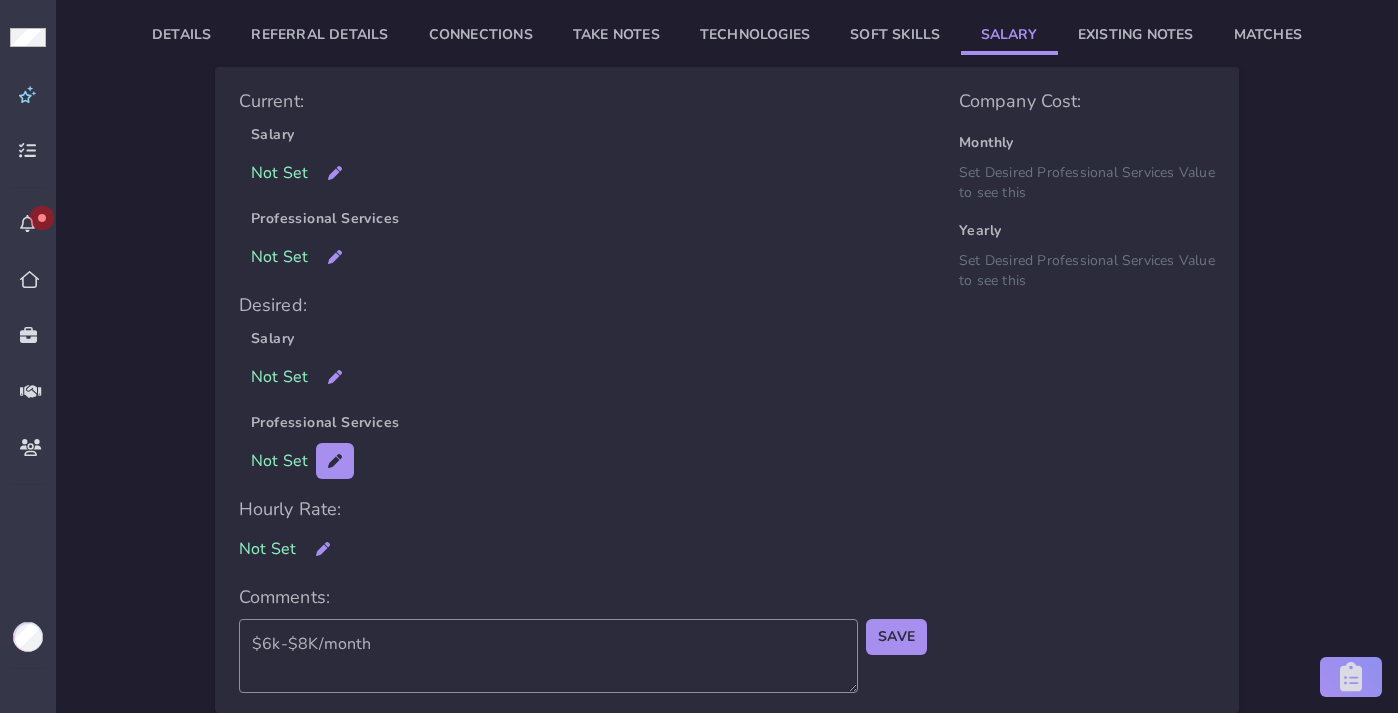 click on "Save" 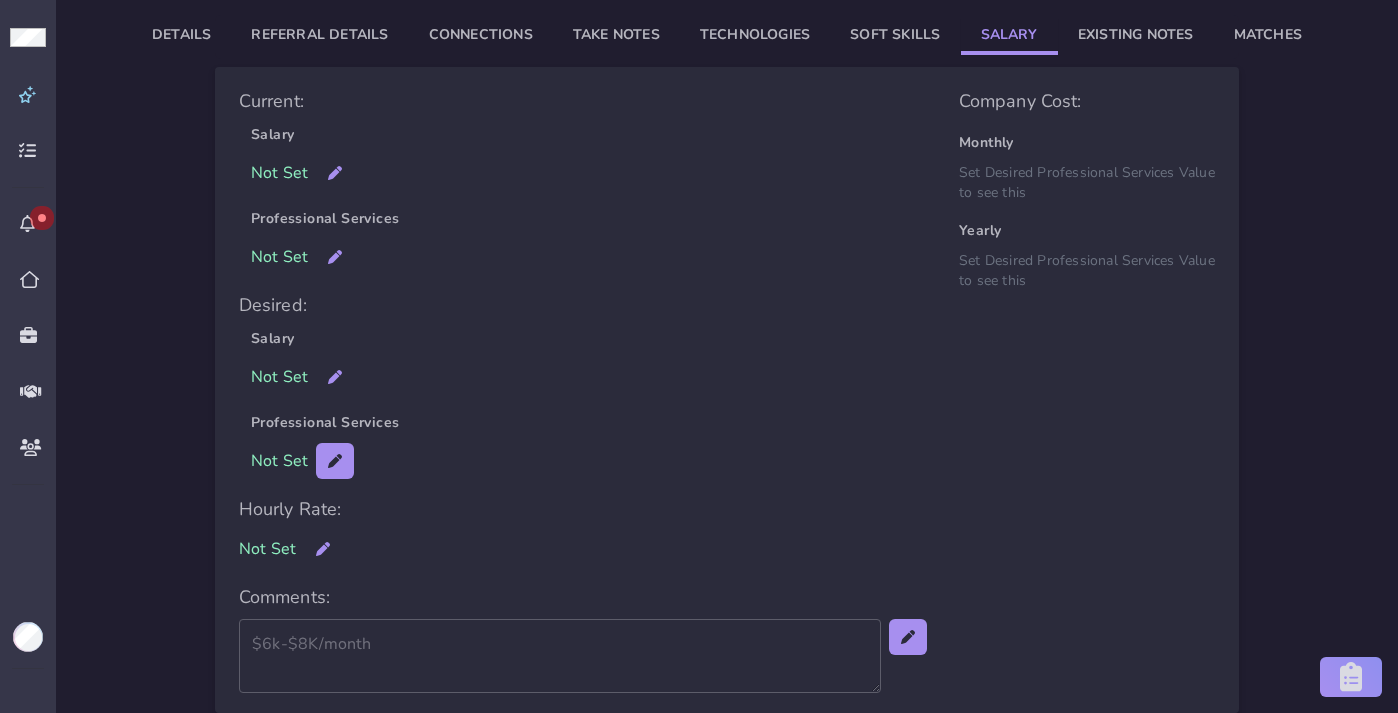 click on "Details   Referral Details   Connections   Take Notes   Technologies   Soft Skills   Salary   Existing Notes   Matches  Current: Salary Not Set Professional Services Not Set Desired: Salary Not Set Professional Services Not Set Hourly Rate: Not Set Comments: $6k-$8K/month Company Cost: Monthly  Set Desired Professional Services Value to see this  Yearly  Set Desired Professional Services Value to see this" at bounding box center (727, 364) 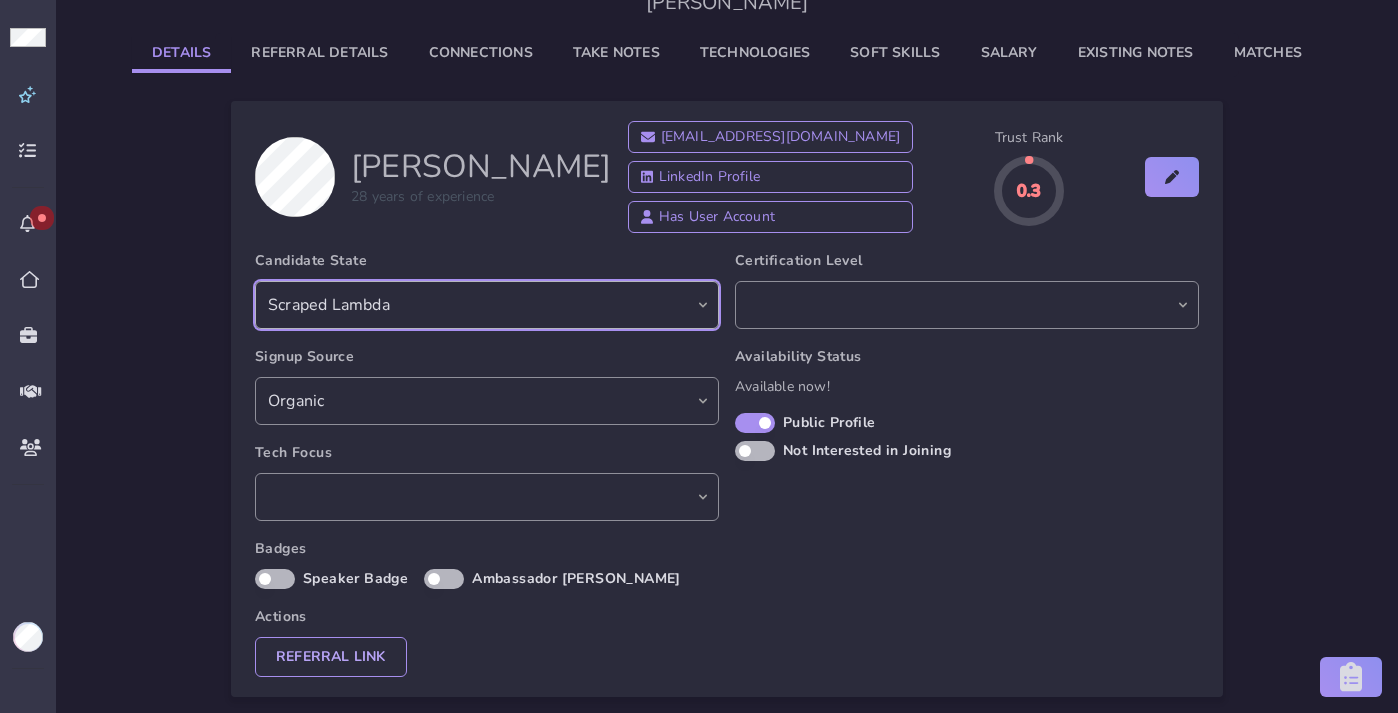 click on "Scraped Scraped vII Scraped vIII Scraped Lambda Interested Not Interested Contacted Lead In Pre Screened Interviewed Certified Placed Hold Nurture" at bounding box center [487, 305] 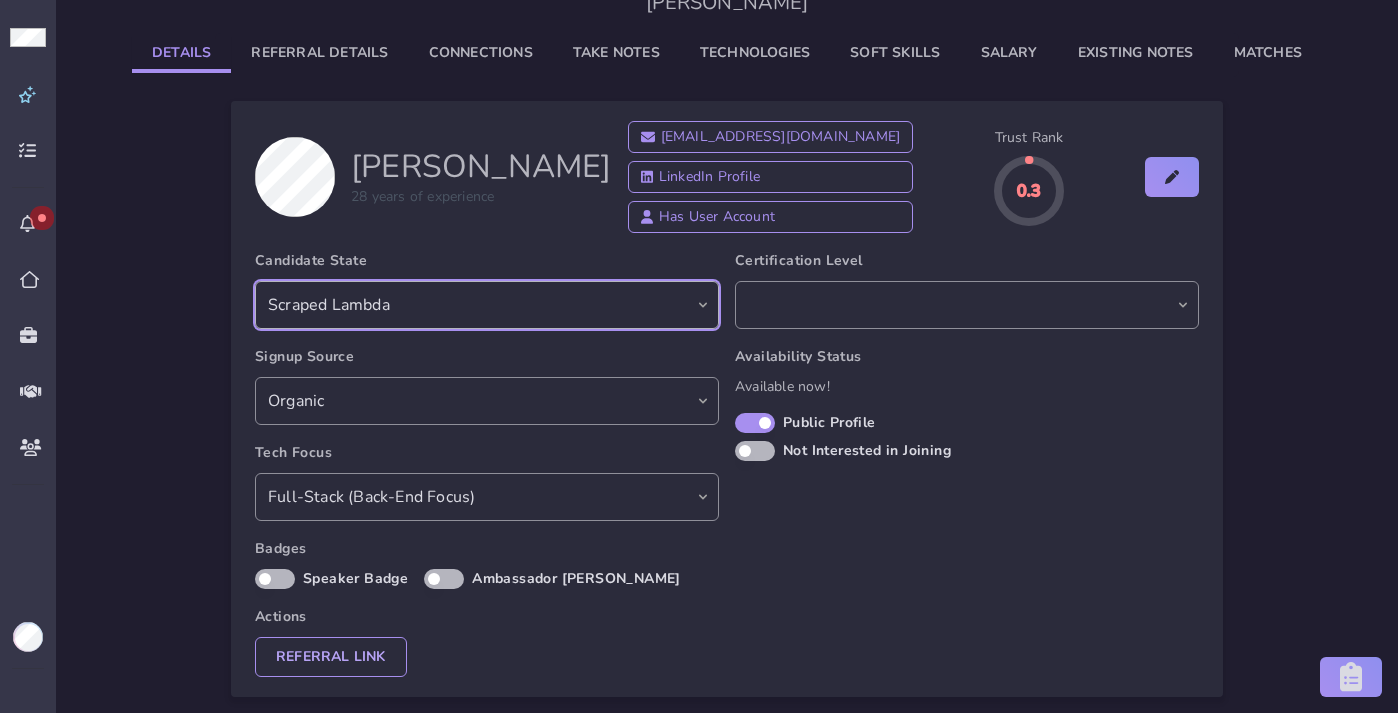 select on "pre_screened" 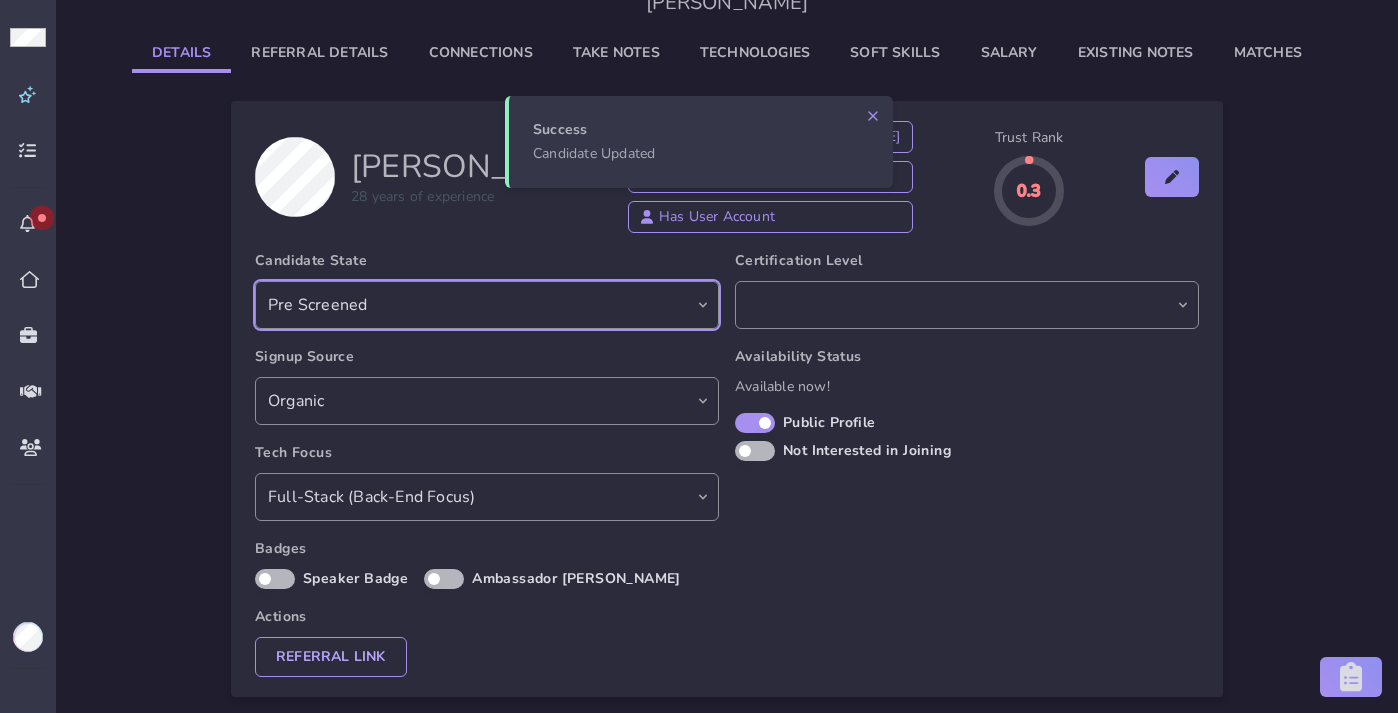 scroll, scrollTop: 147, scrollLeft: 0, axis: vertical 